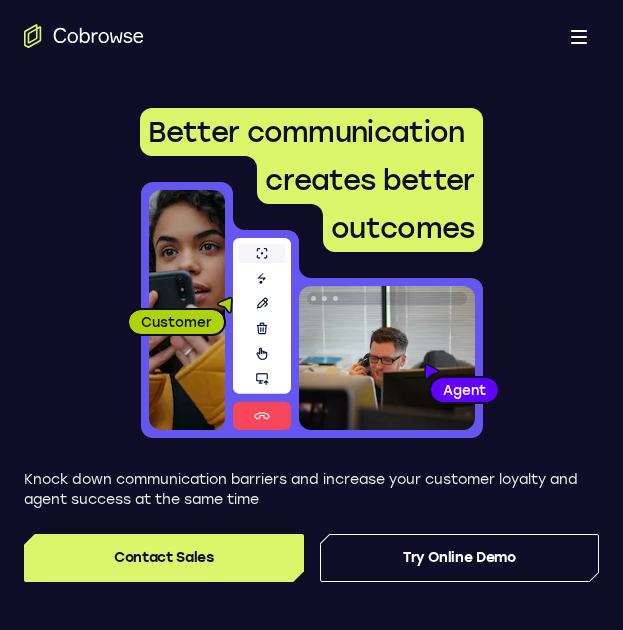scroll, scrollTop: 0, scrollLeft: 0, axis: both 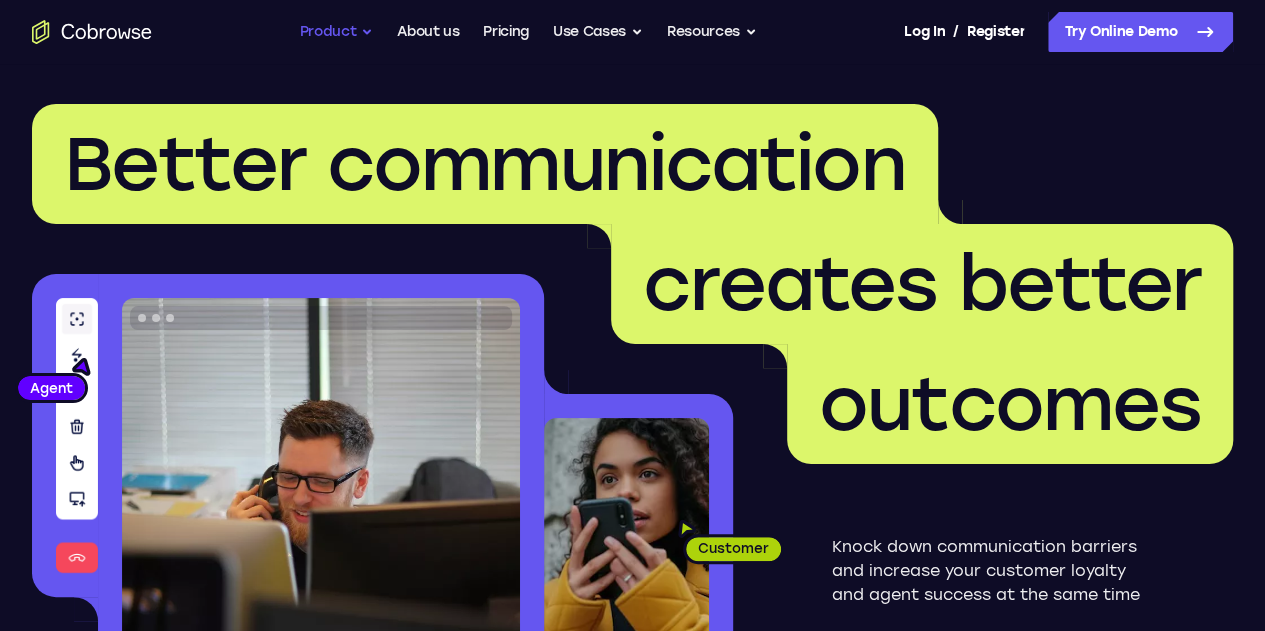 click on "Product" at bounding box center [337, 32] 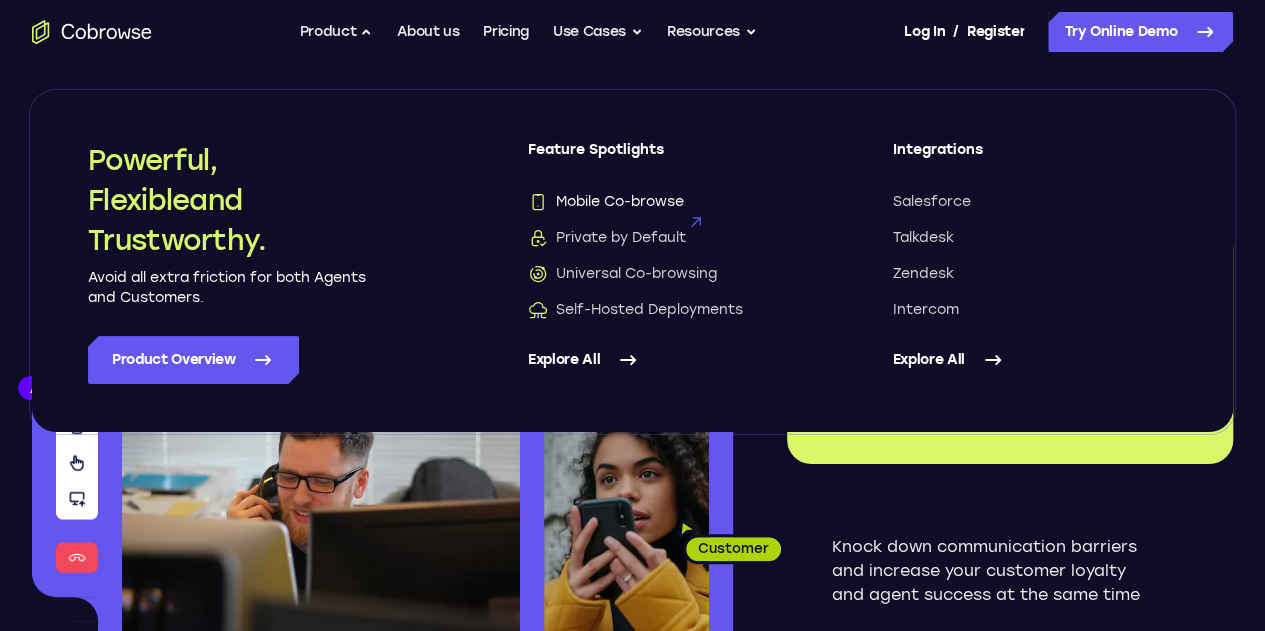 click on "Mobile Co-browse" at bounding box center (606, 202) 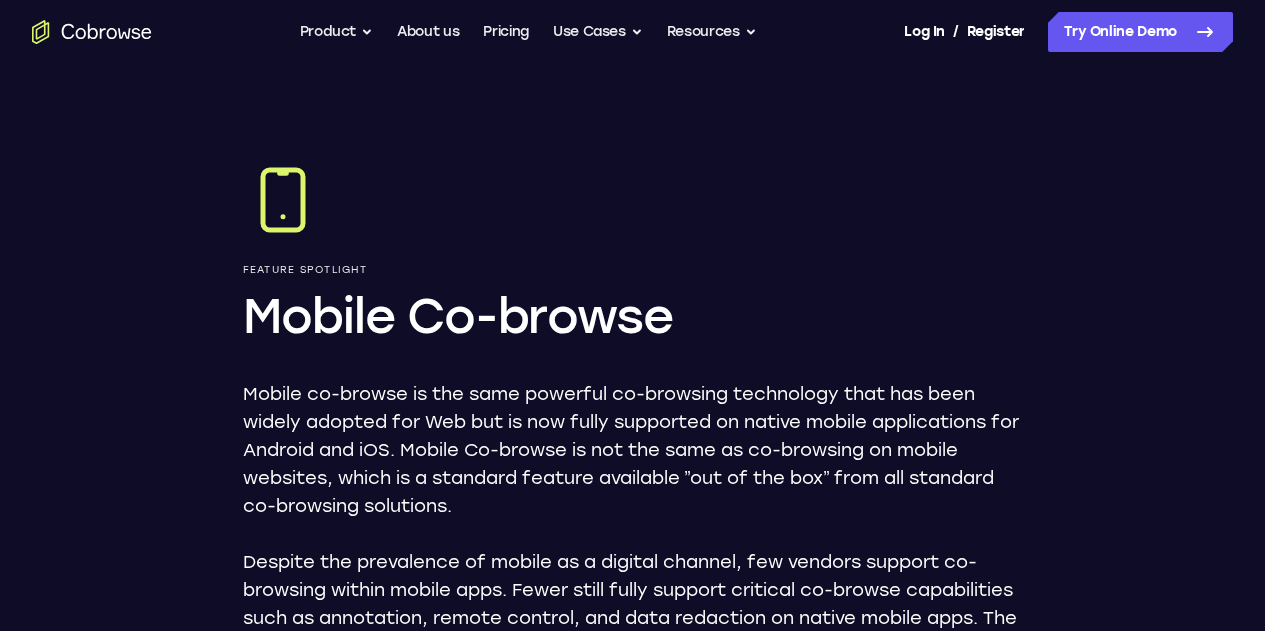 scroll, scrollTop: 0, scrollLeft: 0, axis: both 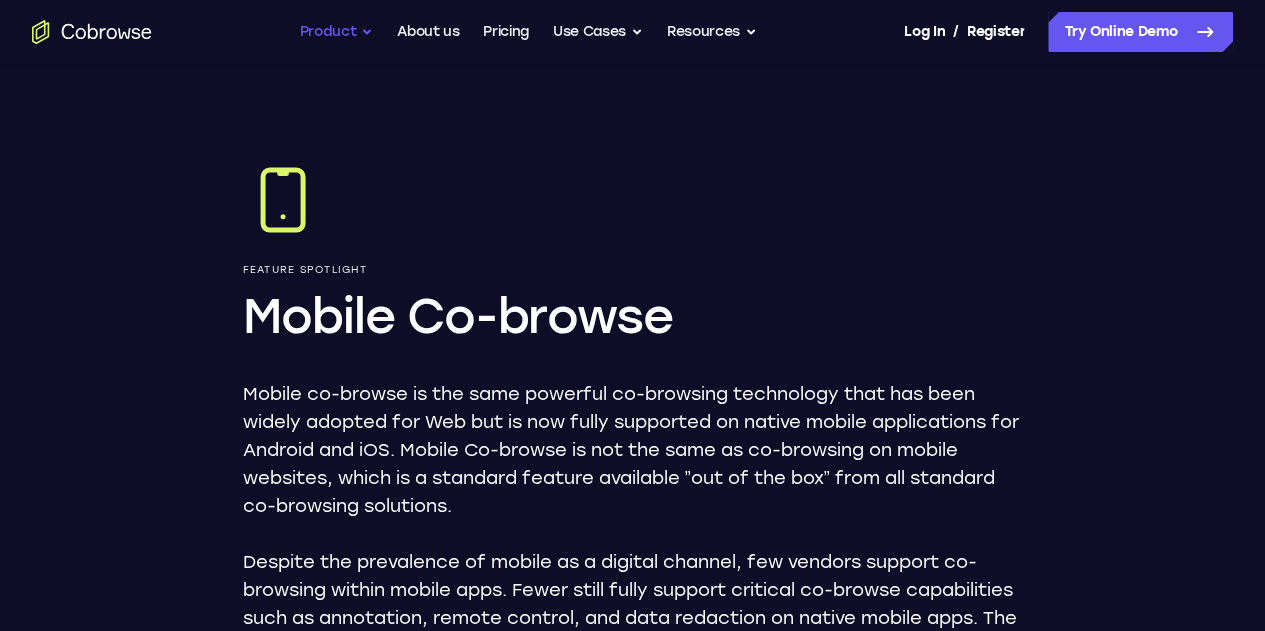 click on "Product" at bounding box center (337, 32) 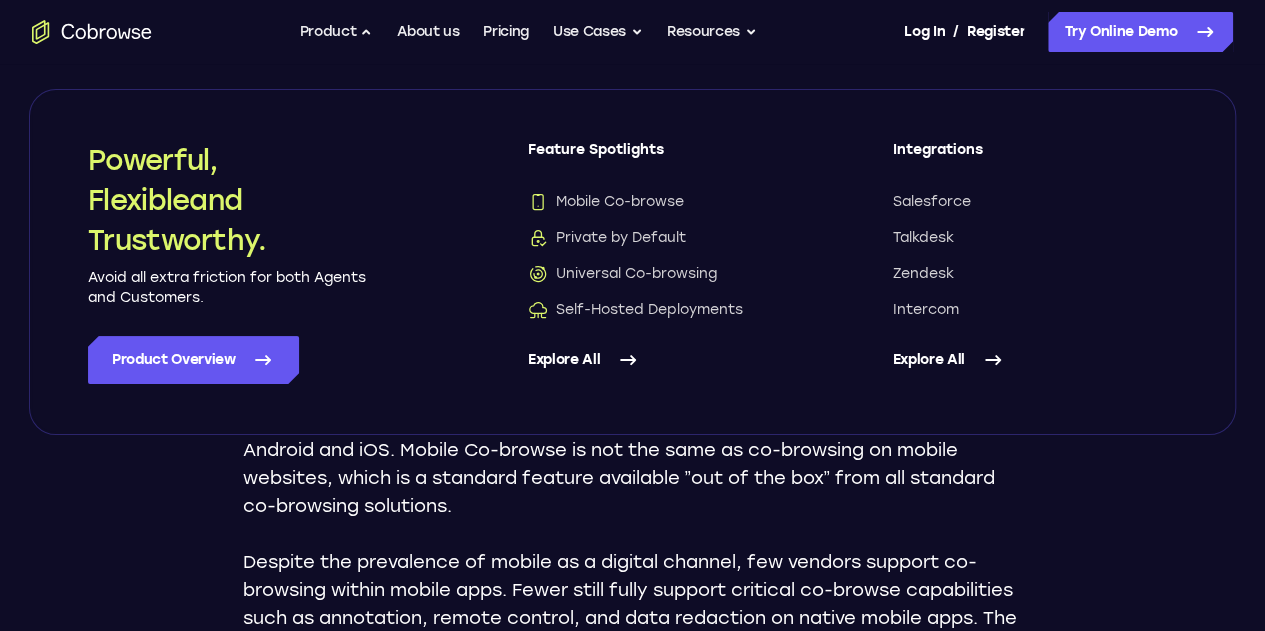 click 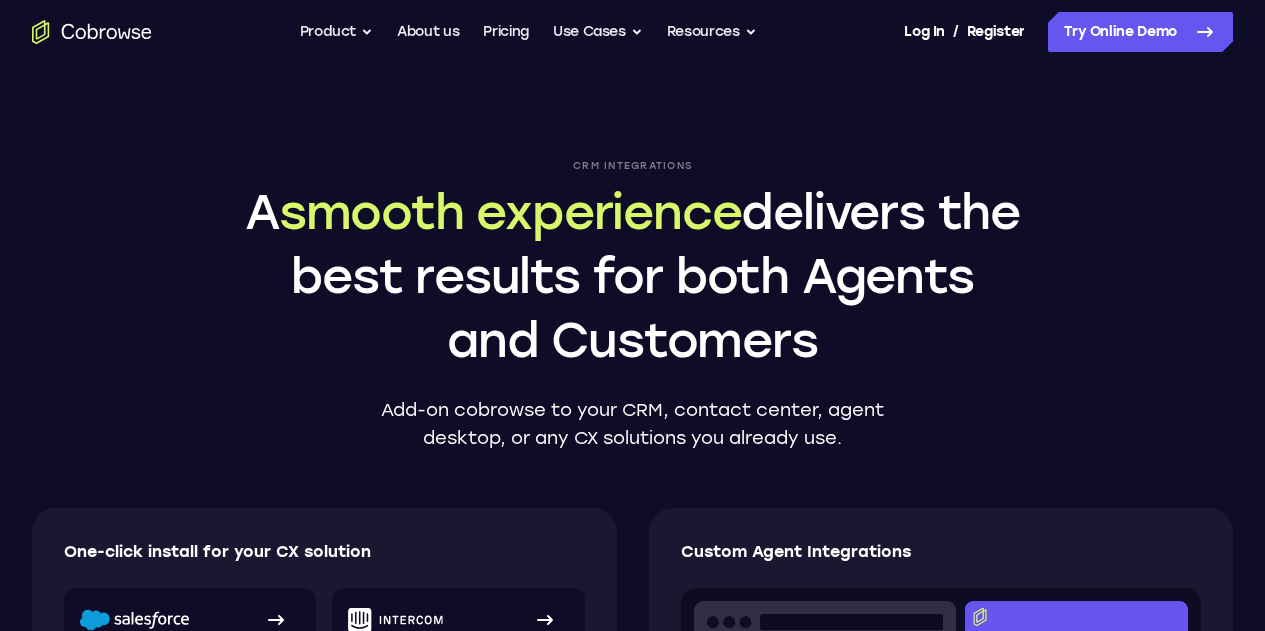 scroll, scrollTop: 0, scrollLeft: 0, axis: both 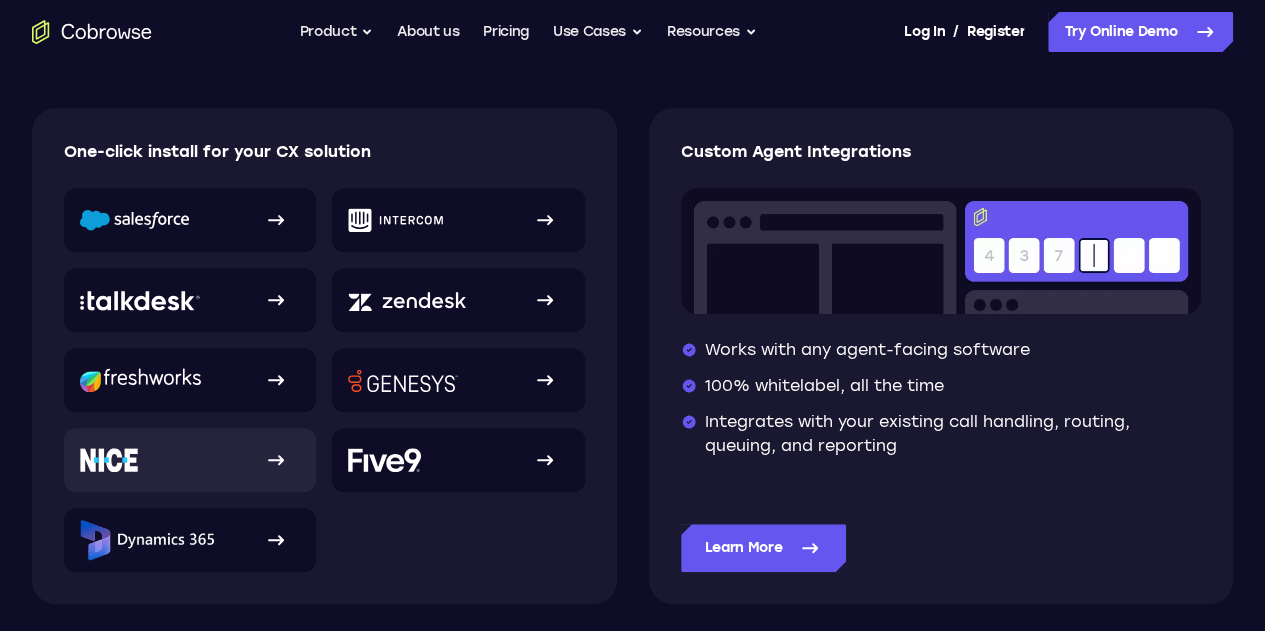 click 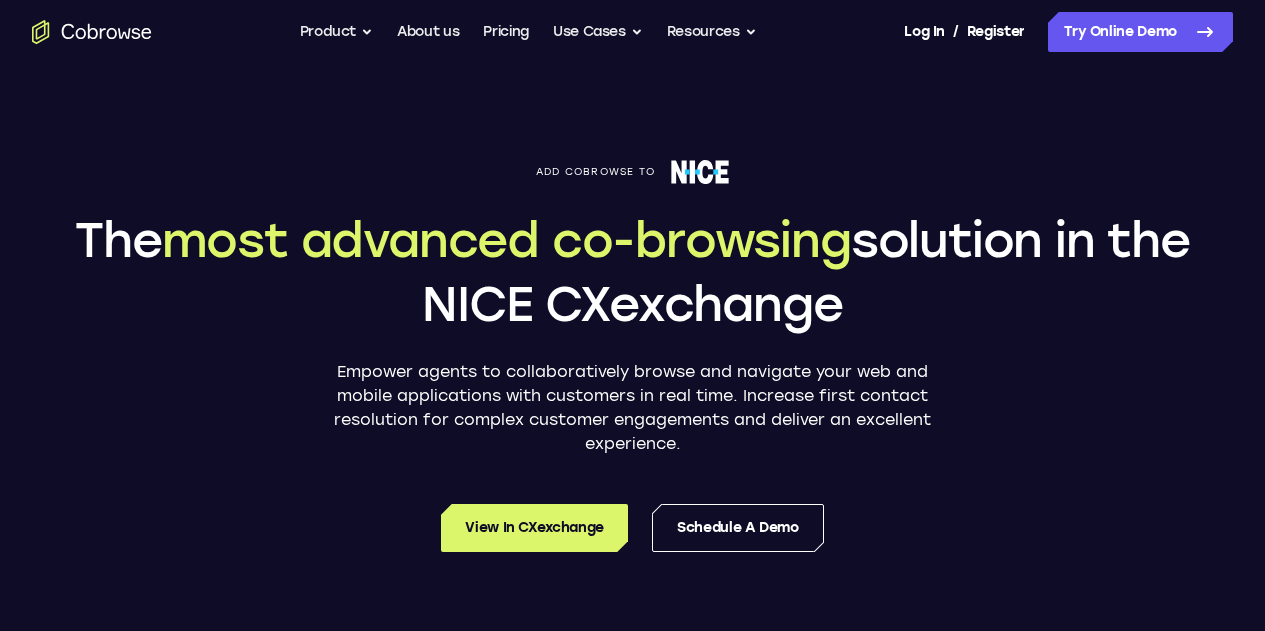 scroll, scrollTop: 0, scrollLeft: 0, axis: both 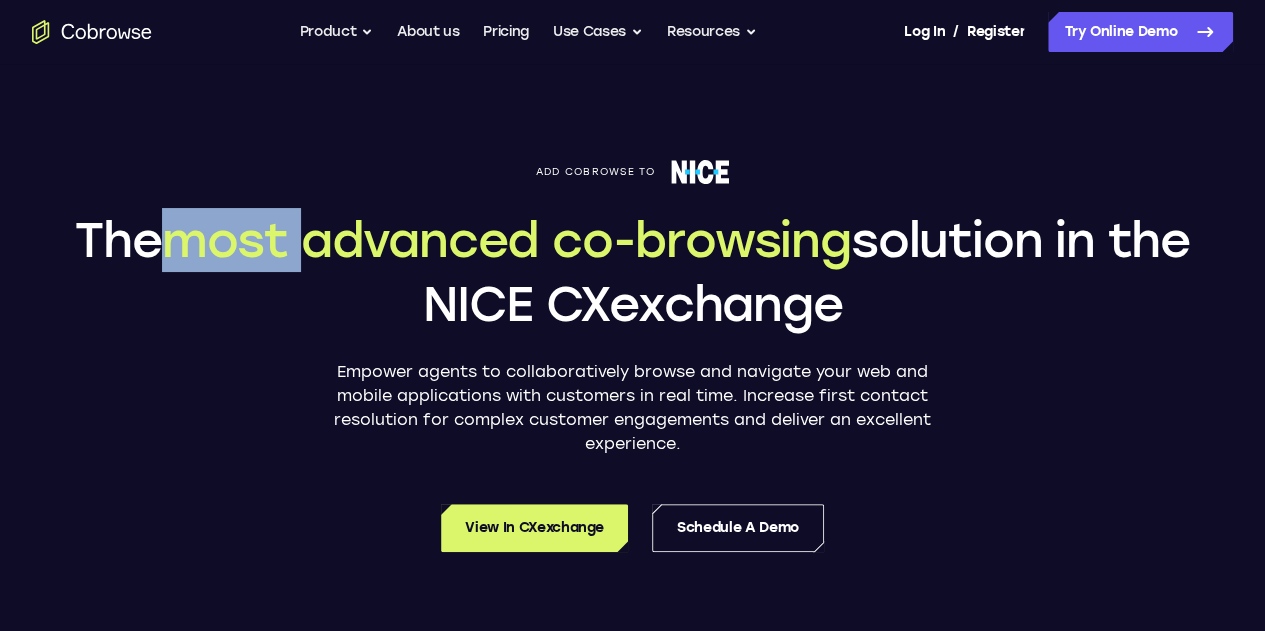 drag, startPoint x: 218, startPoint y: 273, endPoint x: 348, endPoint y: 268, distance: 130.09612 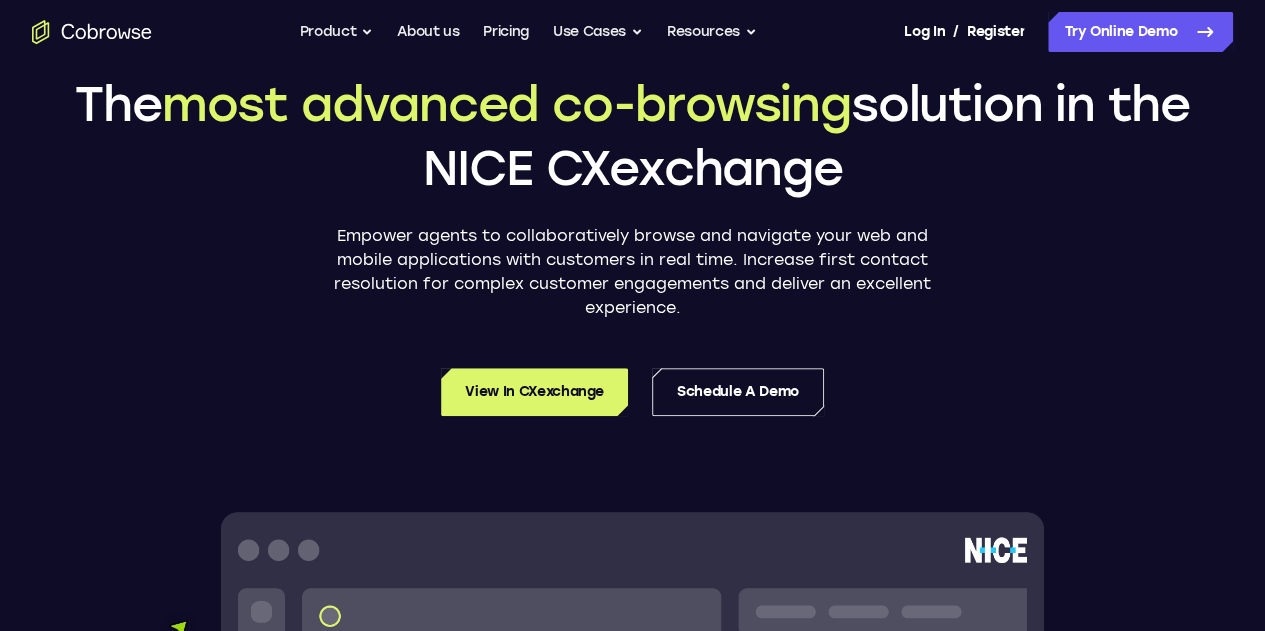 scroll, scrollTop: 0, scrollLeft: 0, axis: both 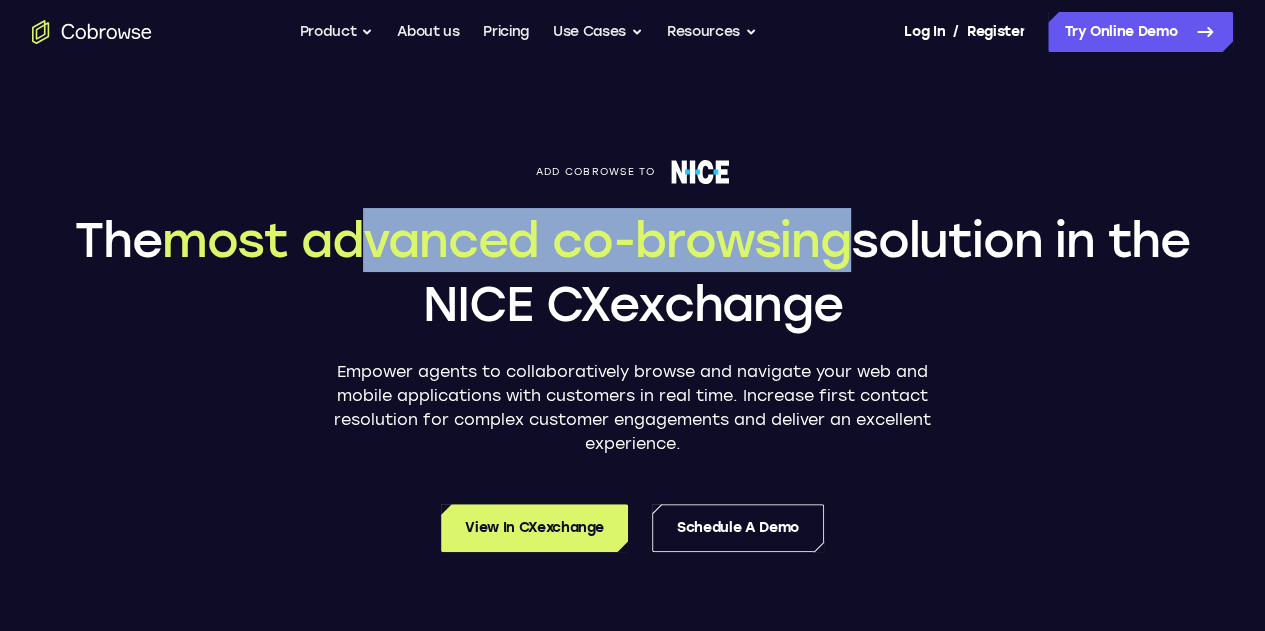 drag, startPoint x: 894, startPoint y: 281, endPoint x: 383, endPoint y: 259, distance: 511.47336 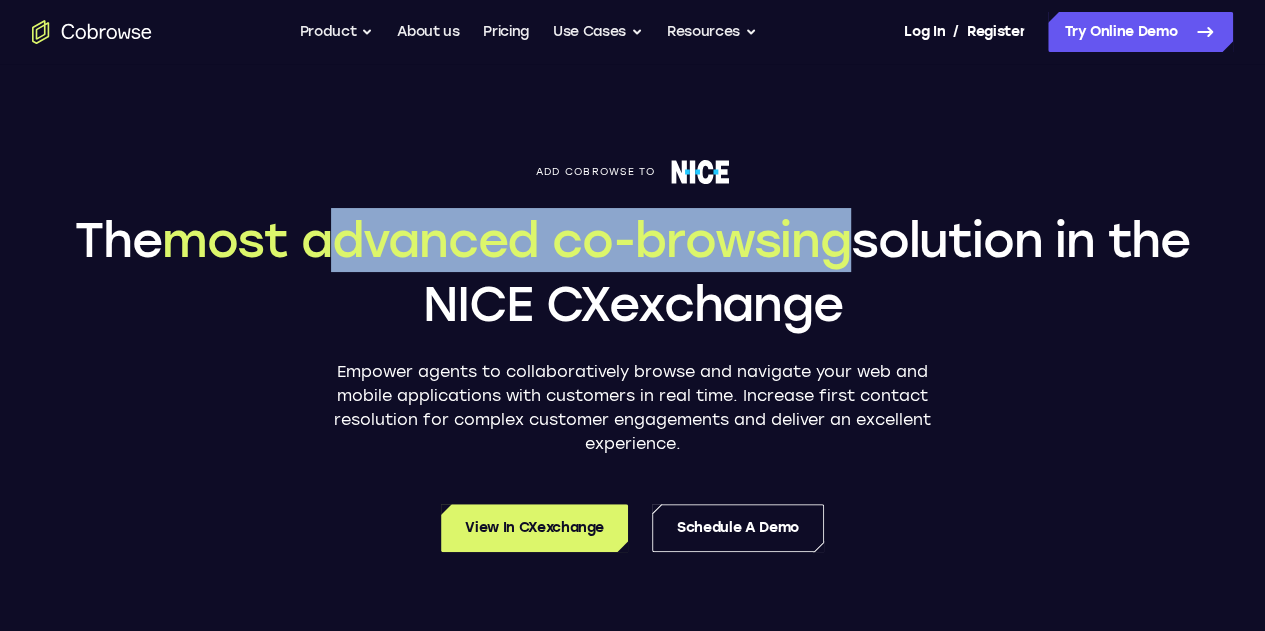click on "most advanced co-browsing" at bounding box center (506, 240) 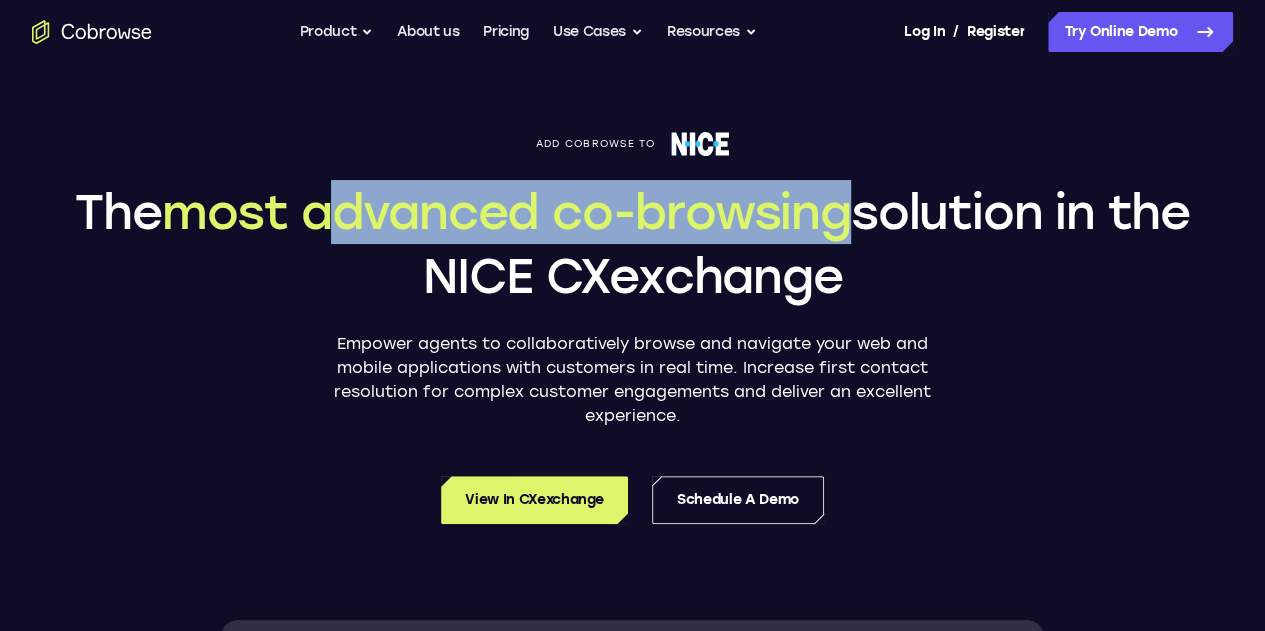scroll, scrollTop: 0, scrollLeft: 0, axis: both 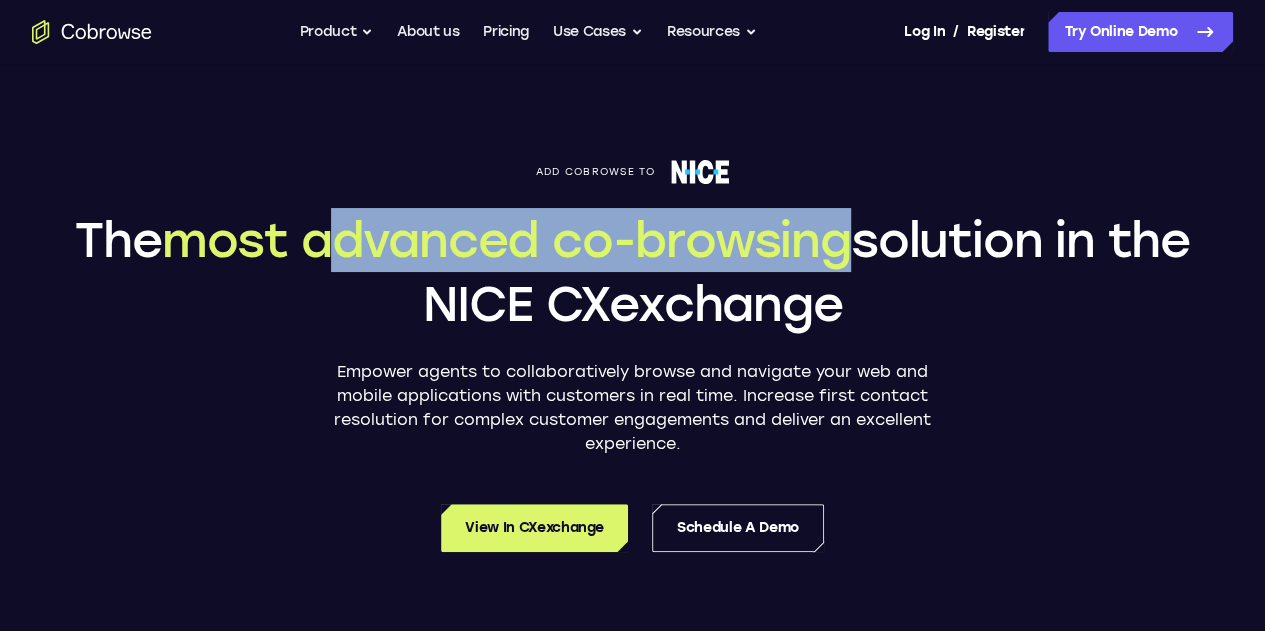click on "most advanced co-browsing" at bounding box center [506, 240] 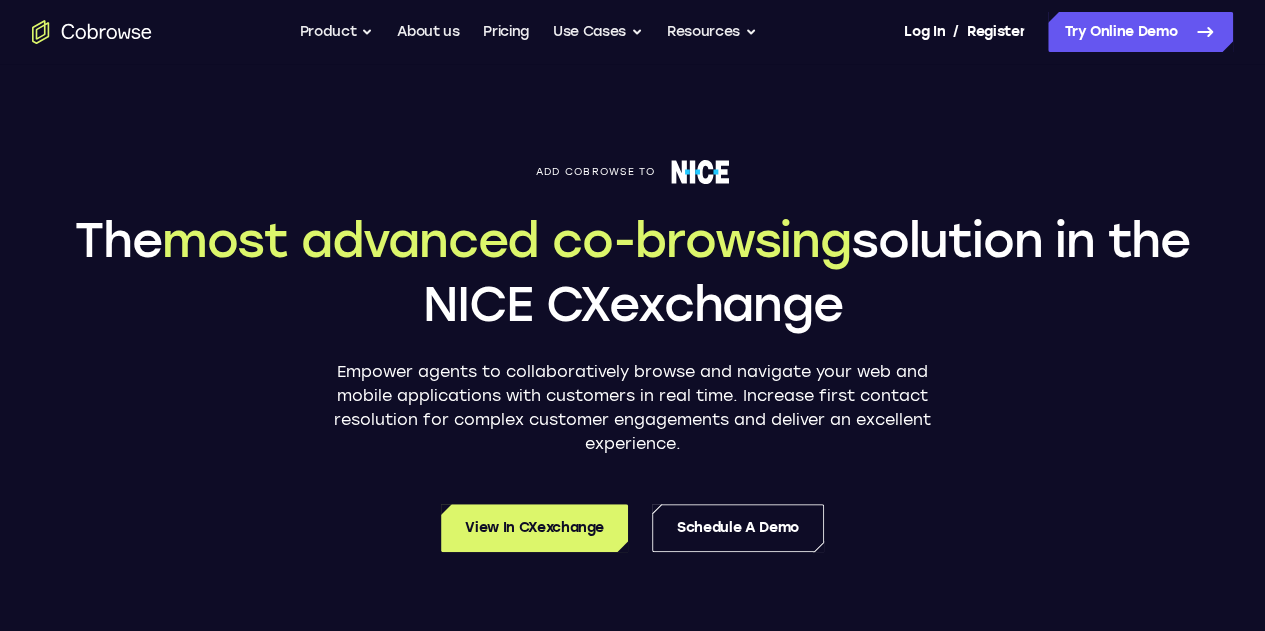 click 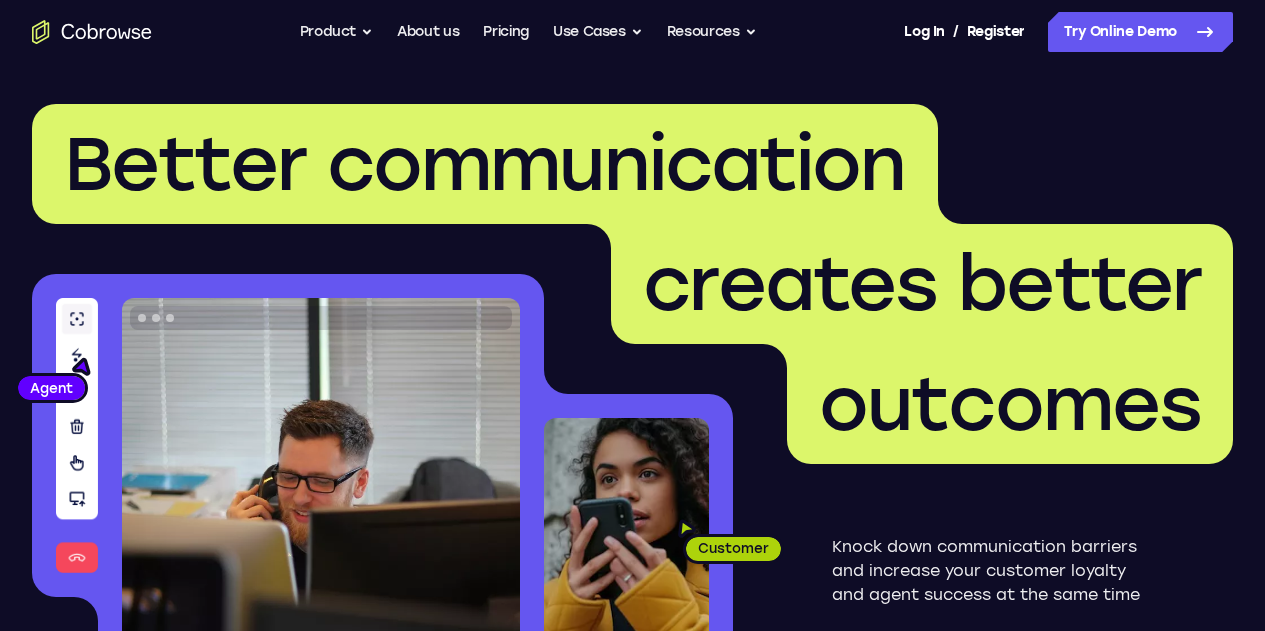 scroll, scrollTop: 0, scrollLeft: 0, axis: both 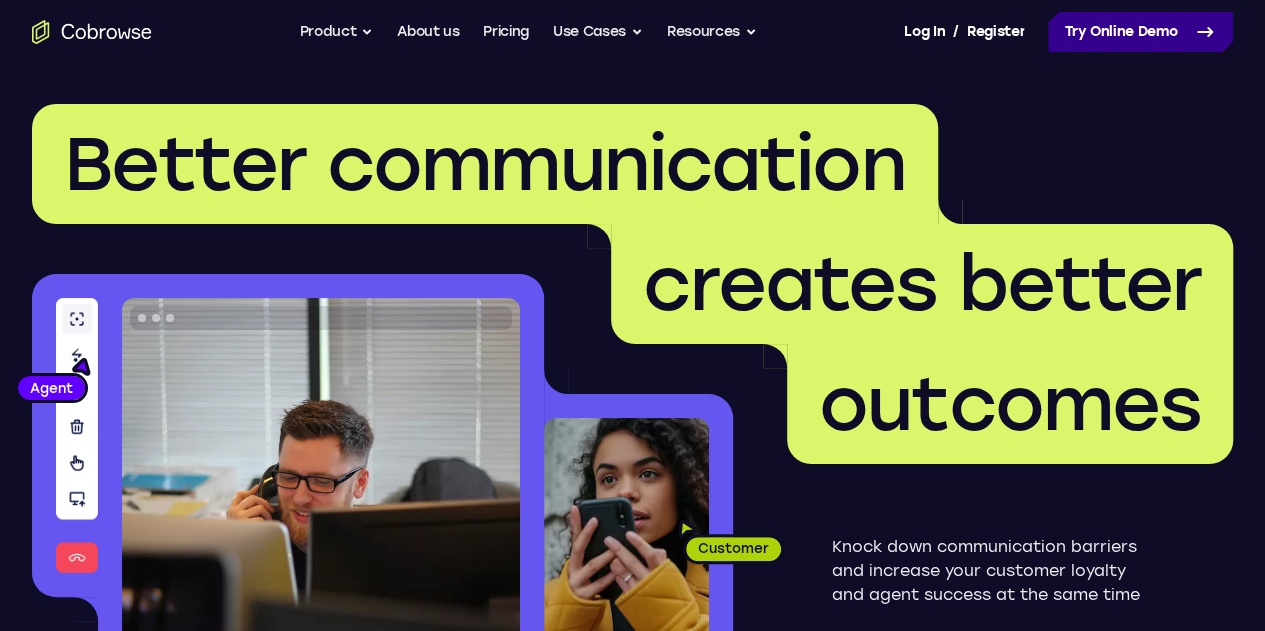 click on "Try Online Demo" at bounding box center (1140, 32) 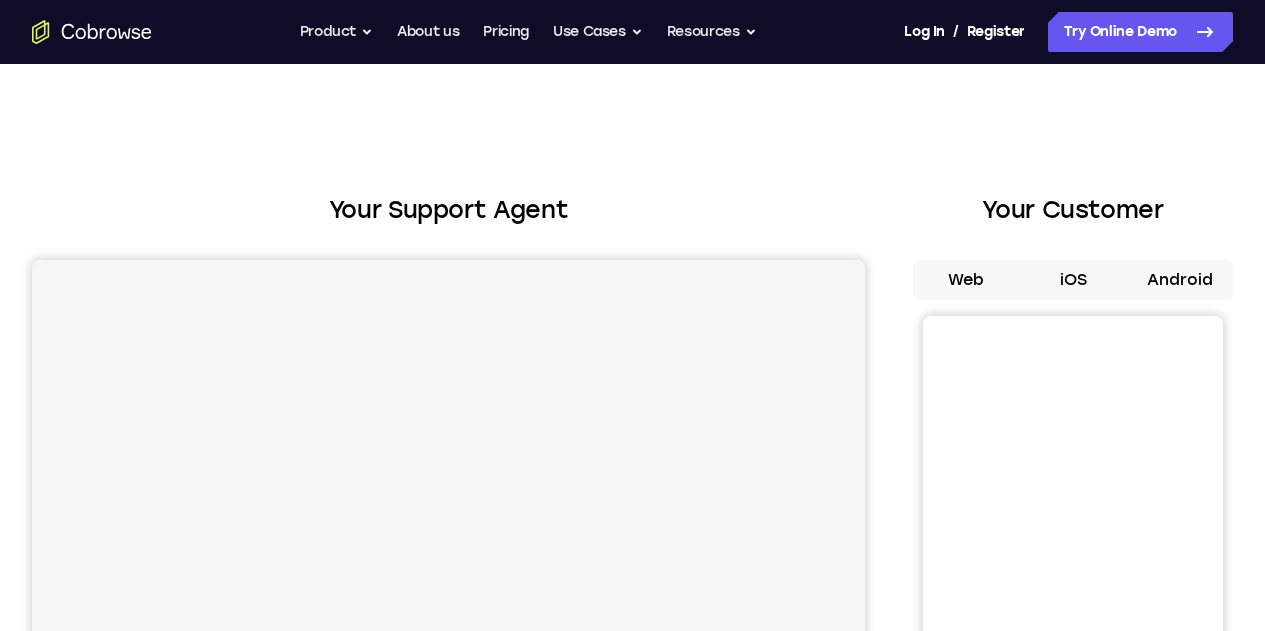 scroll, scrollTop: 0, scrollLeft: 0, axis: both 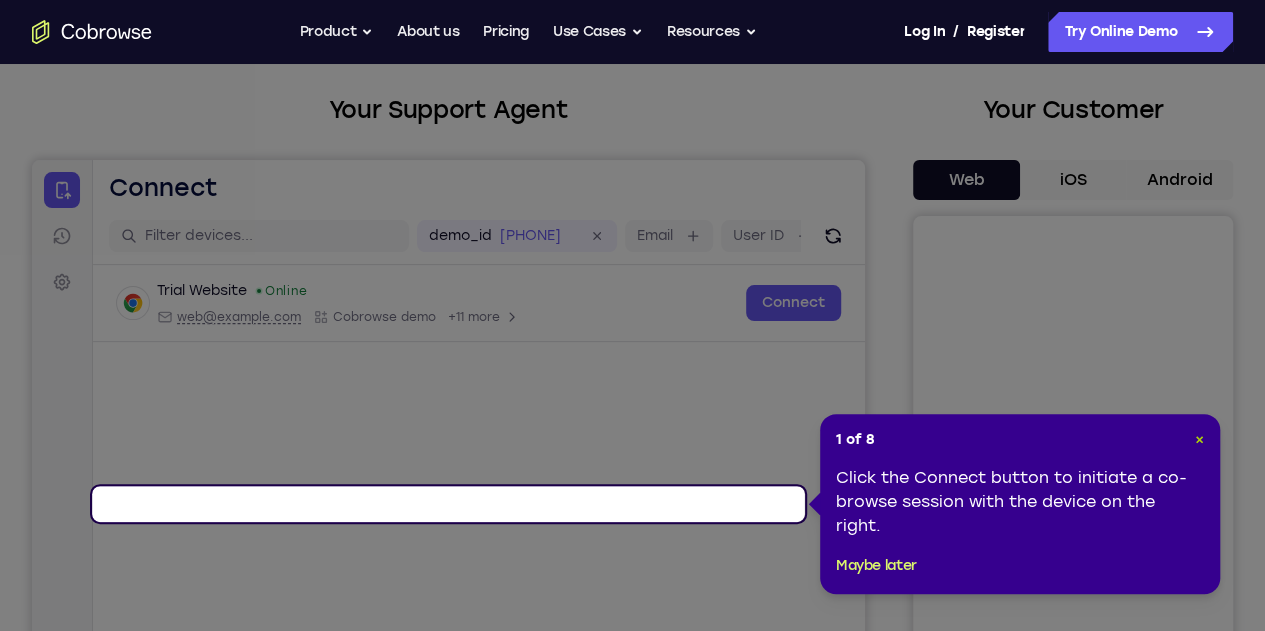 click on "×" at bounding box center (1199, 439) 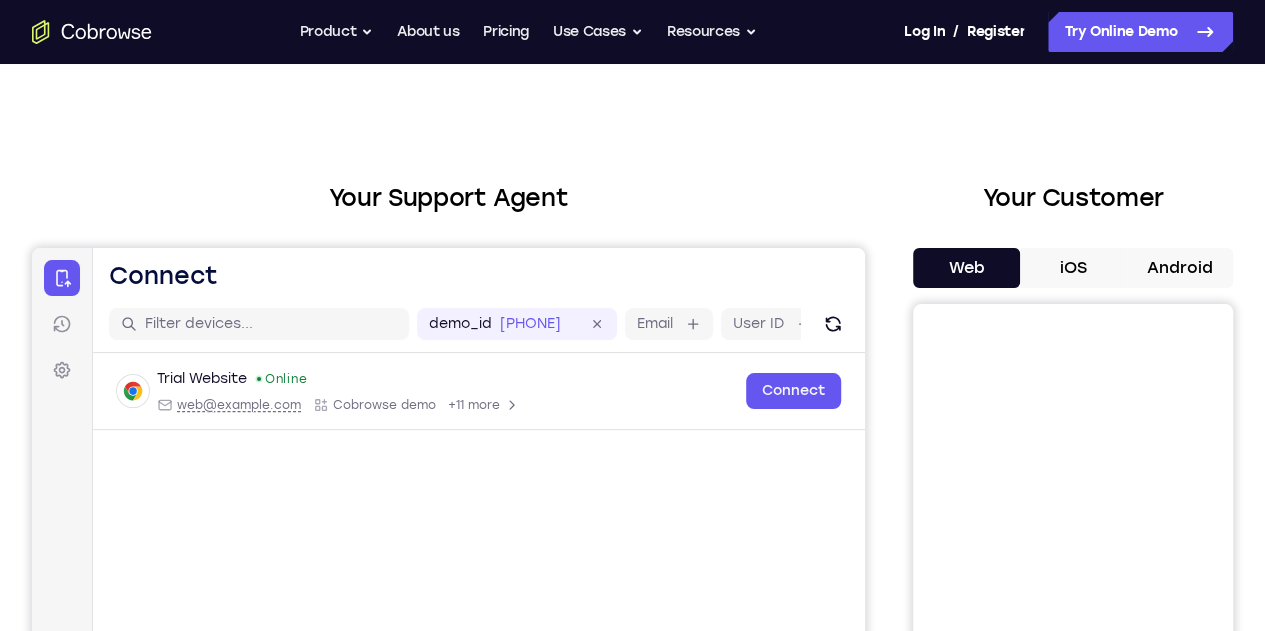 scroll, scrollTop: 0, scrollLeft: 0, axis: both 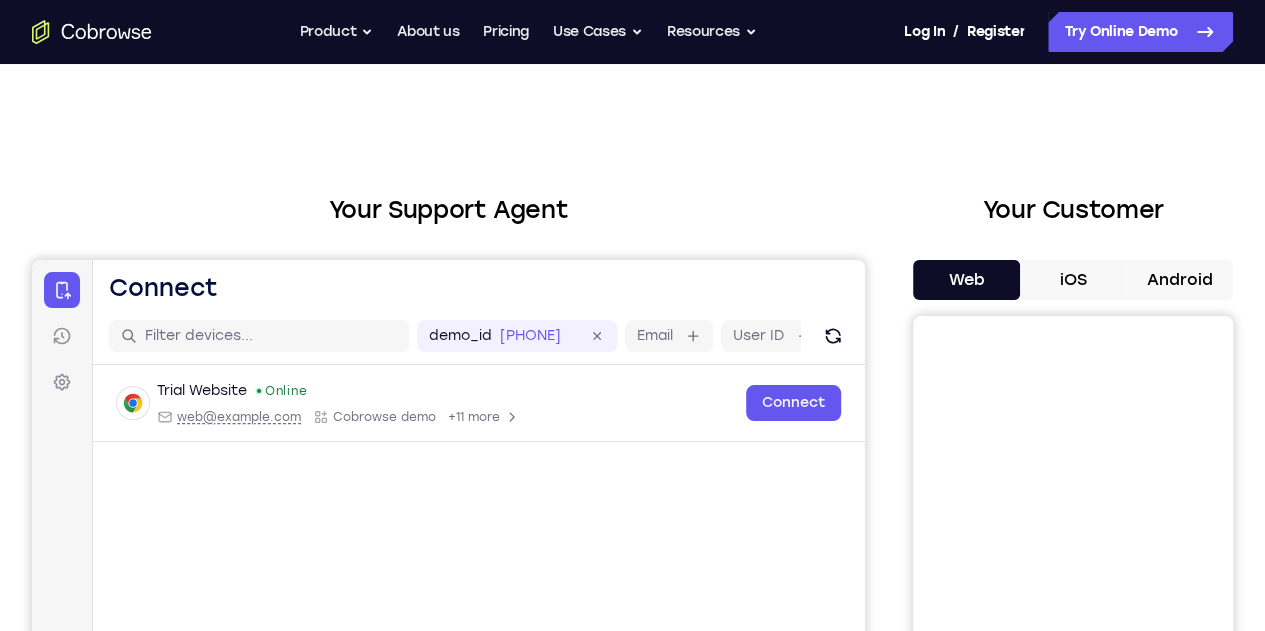 drag, startPoint x: 833, startPoint y: 176, endPoint x: 836, endPoint y: 156, distance: 20.22375 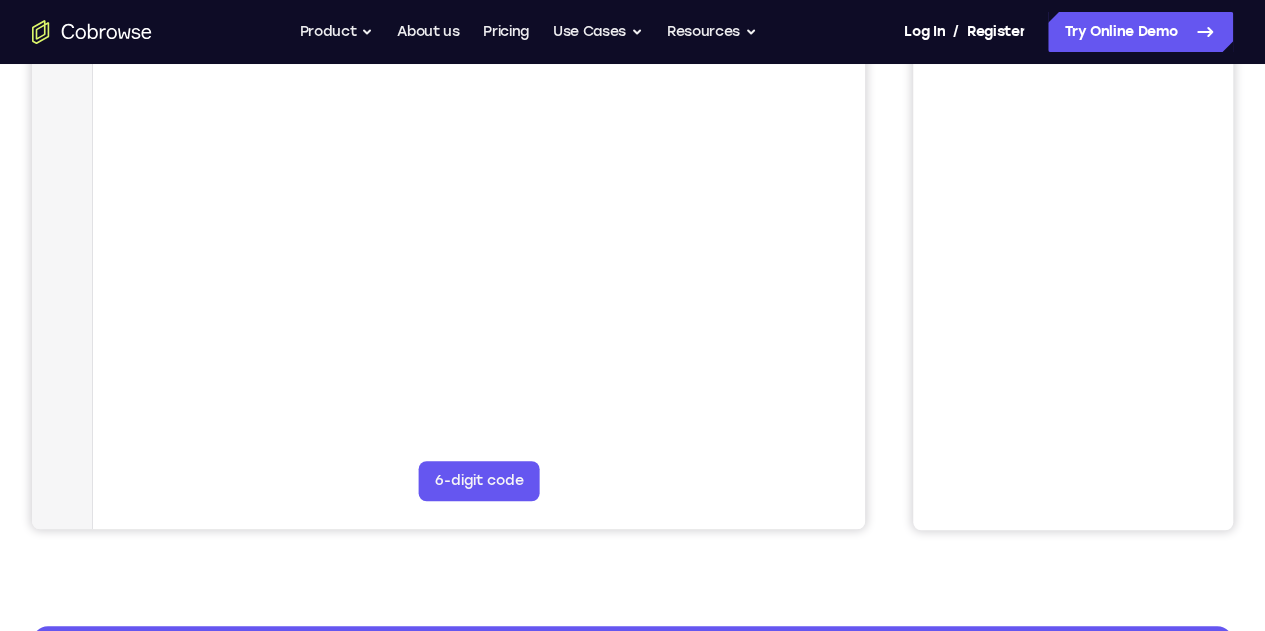 scroll, scrollTop: 0, scrollLeft: 0, axis: both 